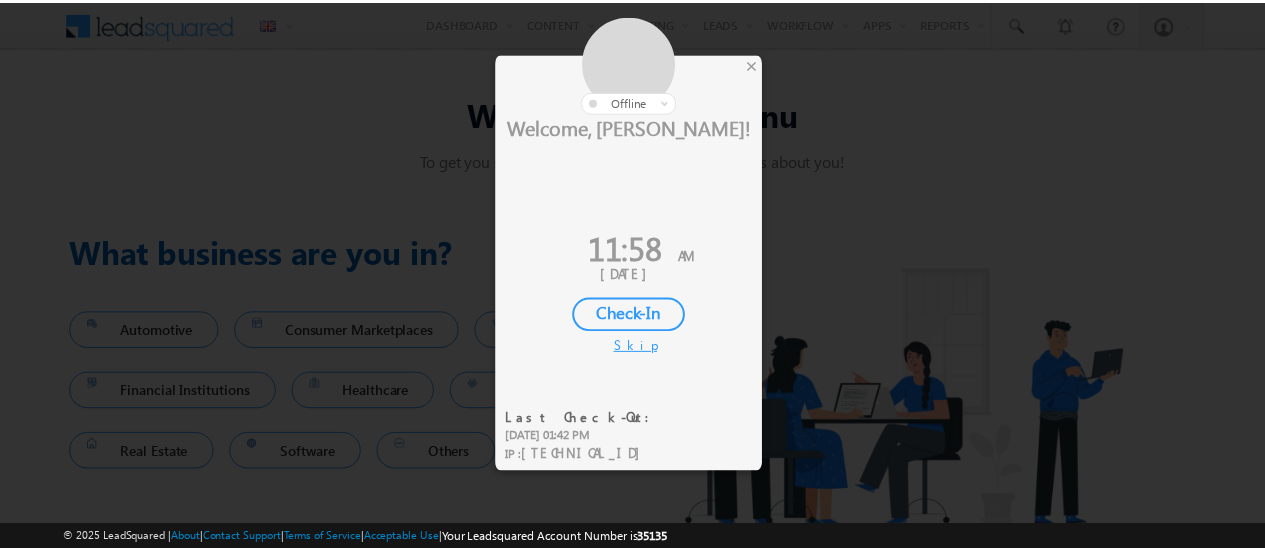 scroll, scrollTop: 0, scrollLeft: 0, axis: both 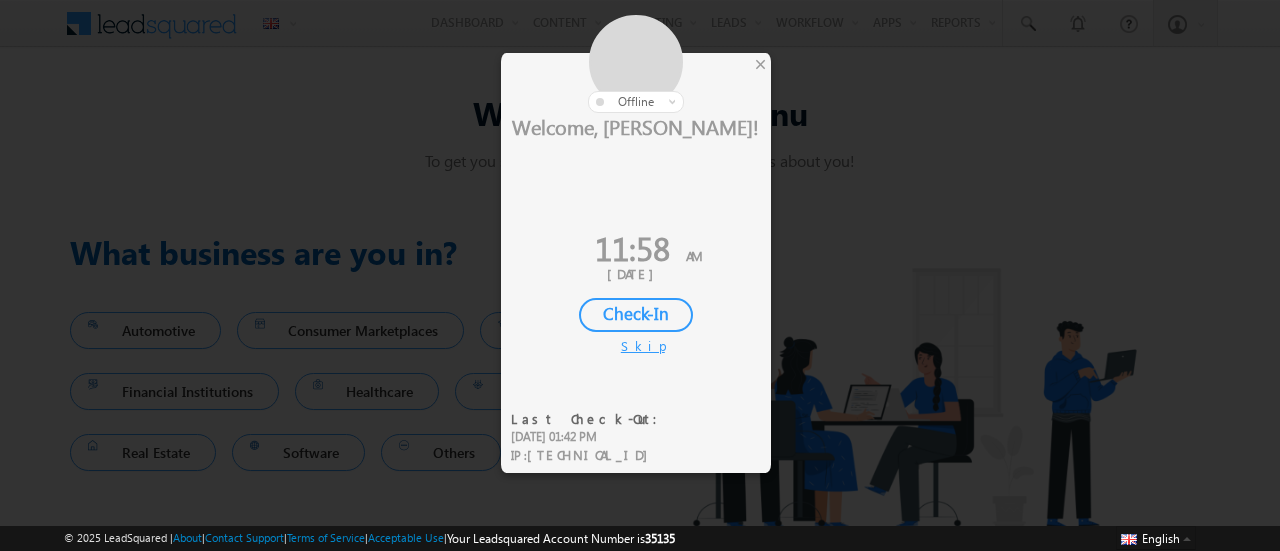 click at bounding box center [636, 64] 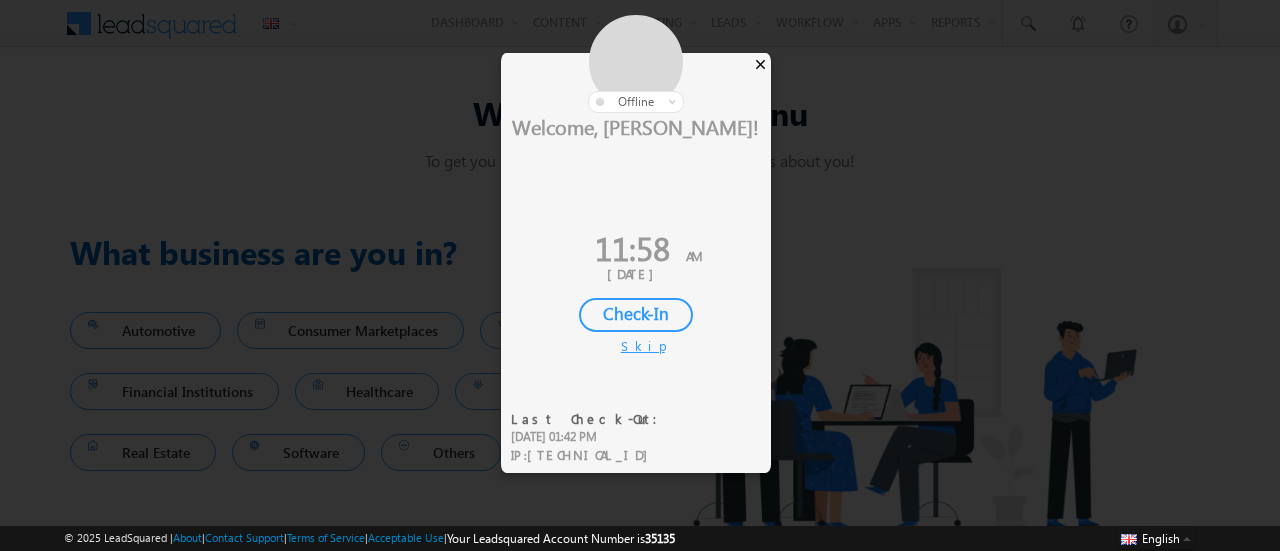 click on "×" at bounding box center [760, 64] 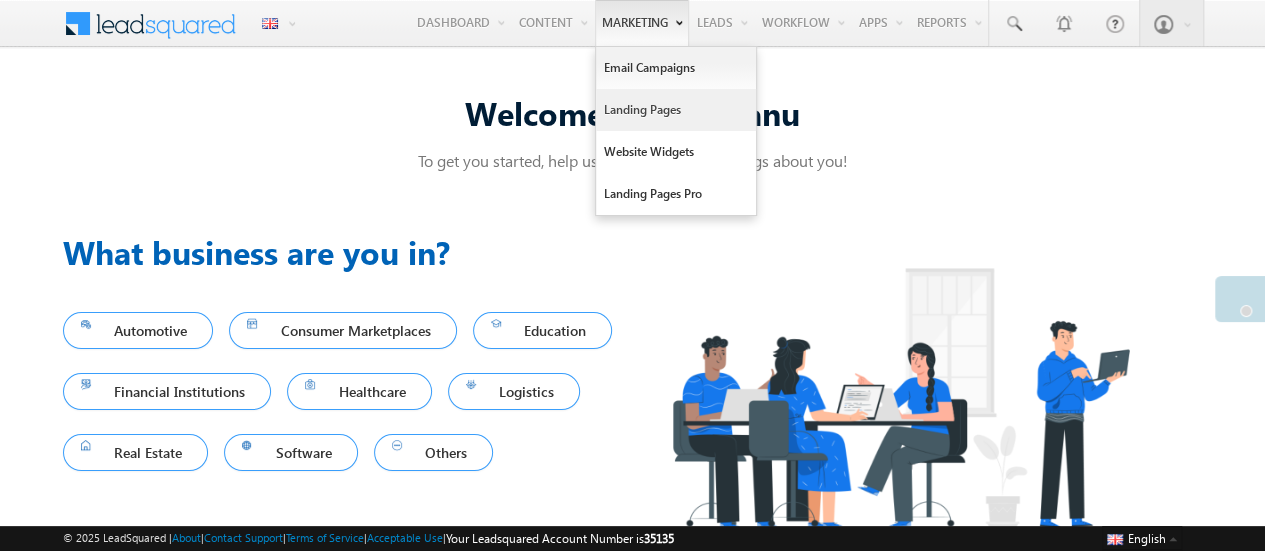 click on "Landing Pages" at bounding box center [676, 110] 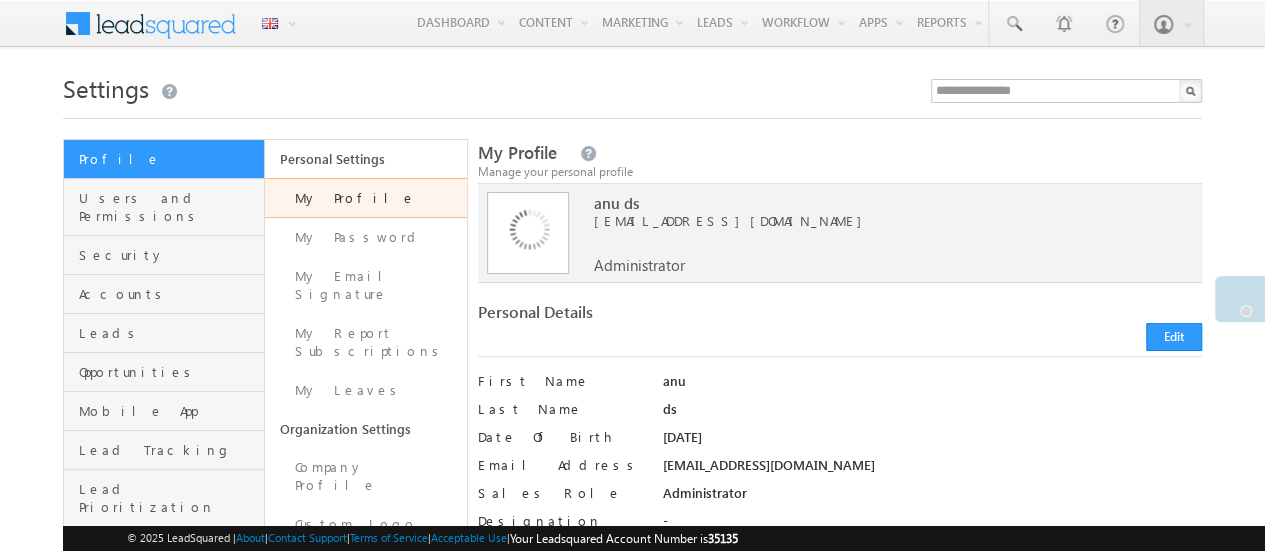 scroll, scrollTop: 89, scrollLeft: 0, axis: vertical 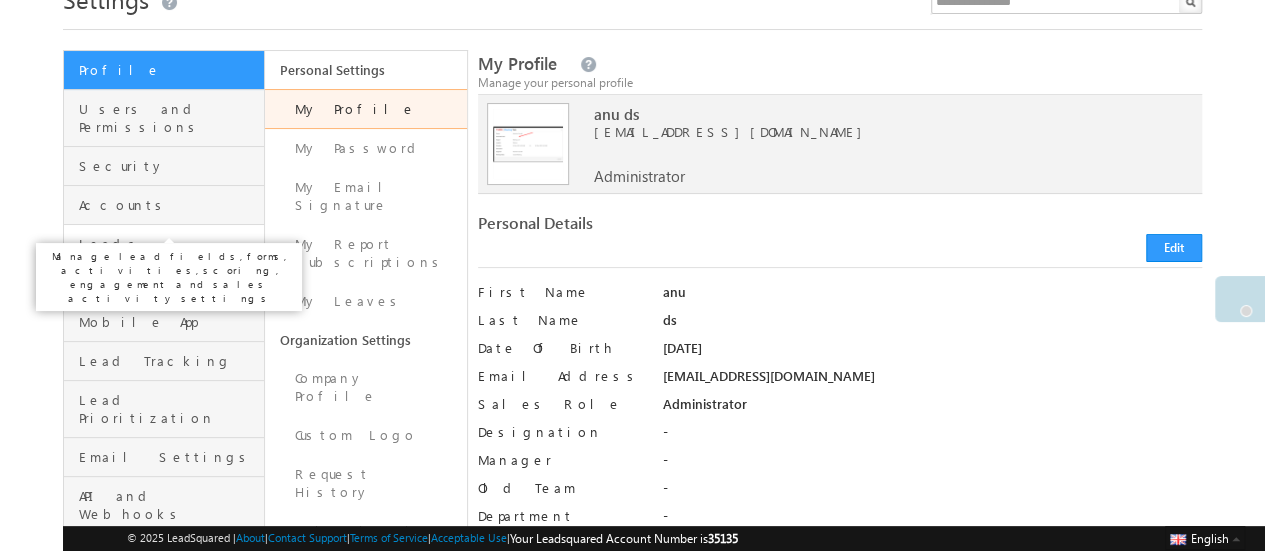 click on "Leads" at bounding box center [169, 244] 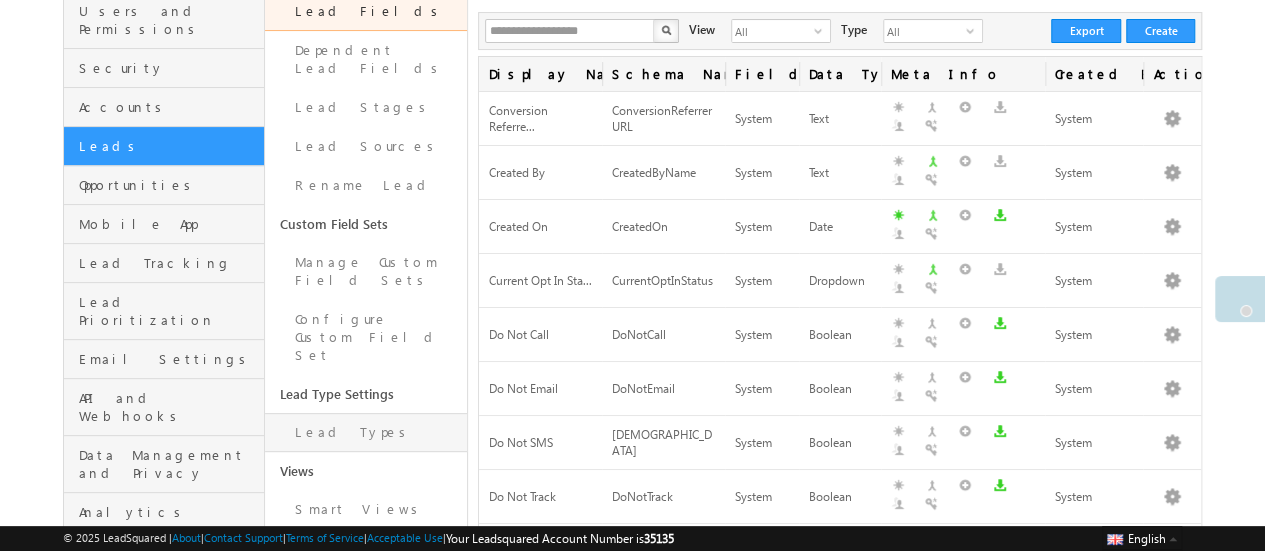 scroll, scrollTop: 193, scrollLeft: 0, axis: vertical 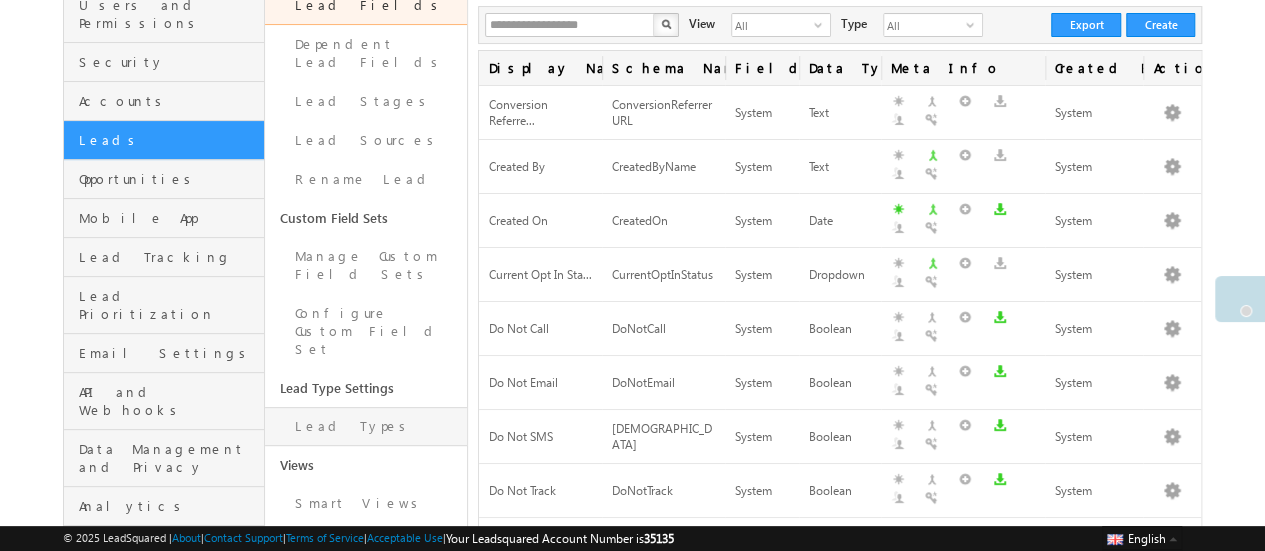 click on "Lead Types" at bounding box center [365, 426] 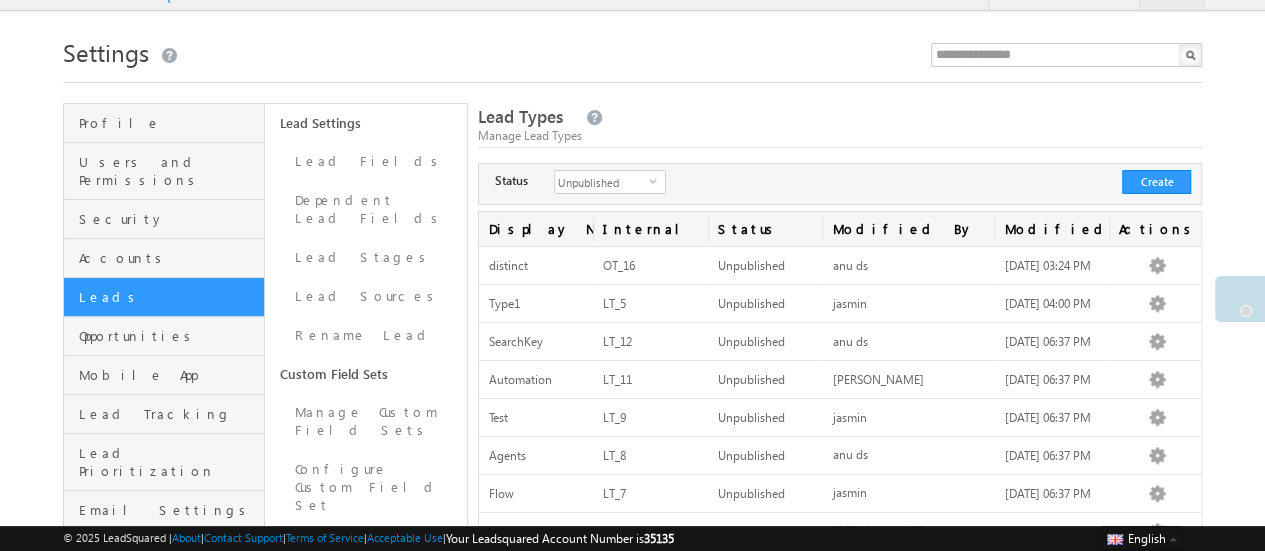 scroll, scrollTop: 32, scrollLeft: 0, axis: vertical 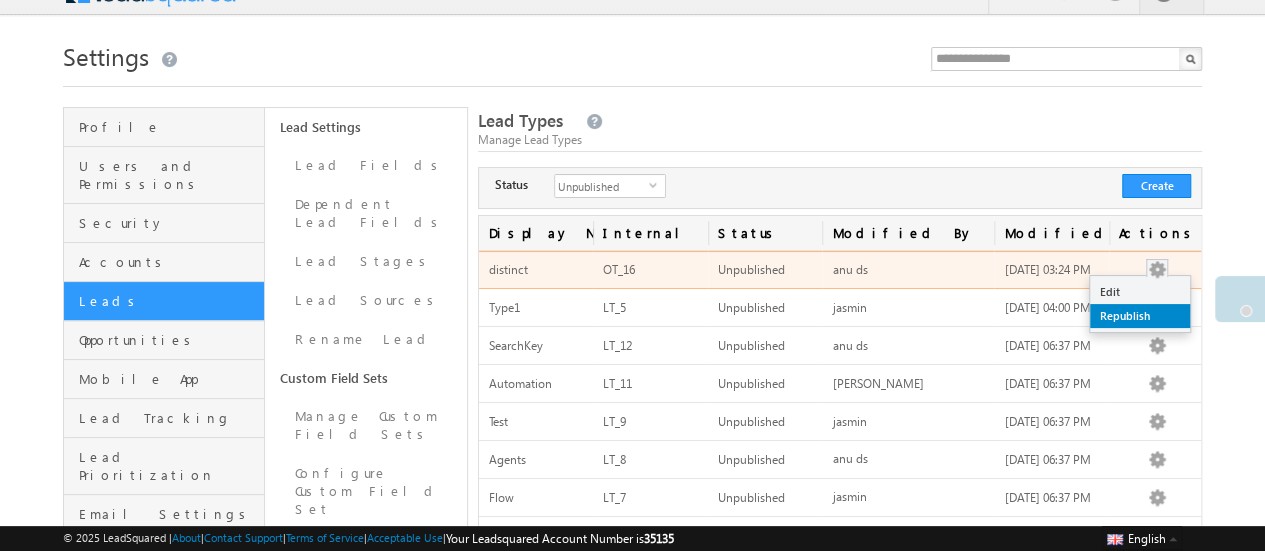 click on "Republish" at bounding box center (1140, 316) 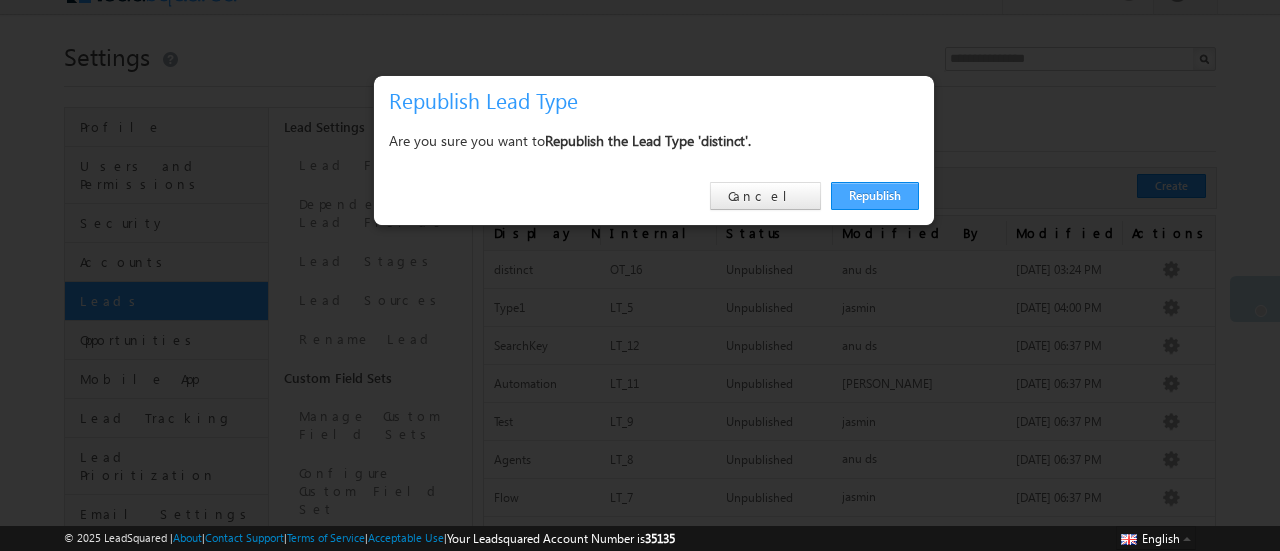 click on "Republish" at bounding box center [875, 196] 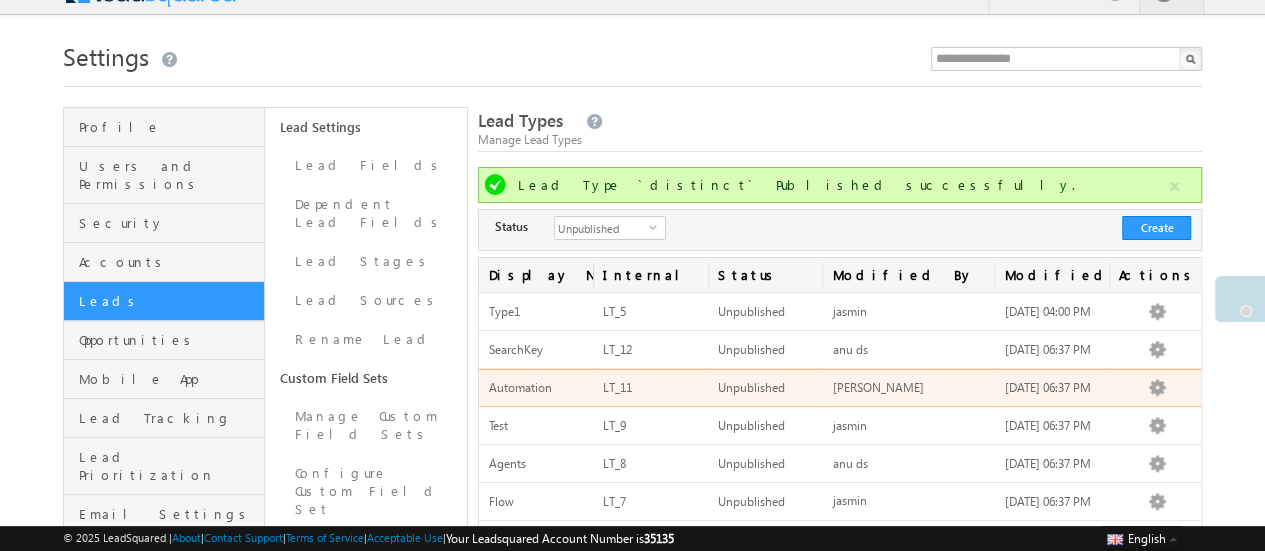 scroll, scrollTop: 109, scrollLeft: 0, axis: vertical 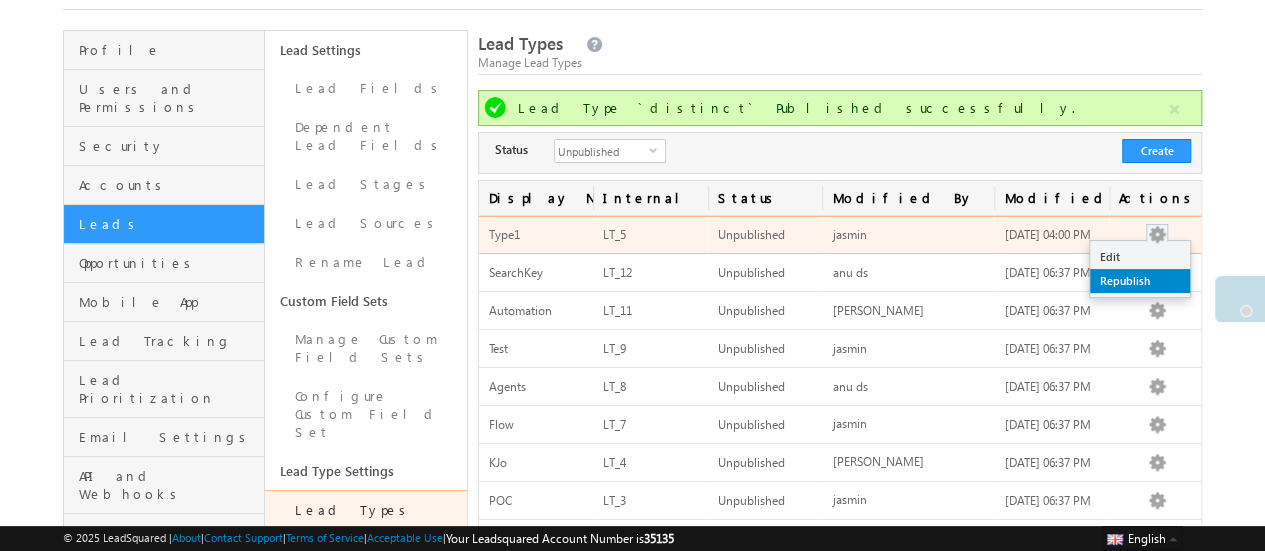 click on "Republish" at bounding box center (1140, 281) 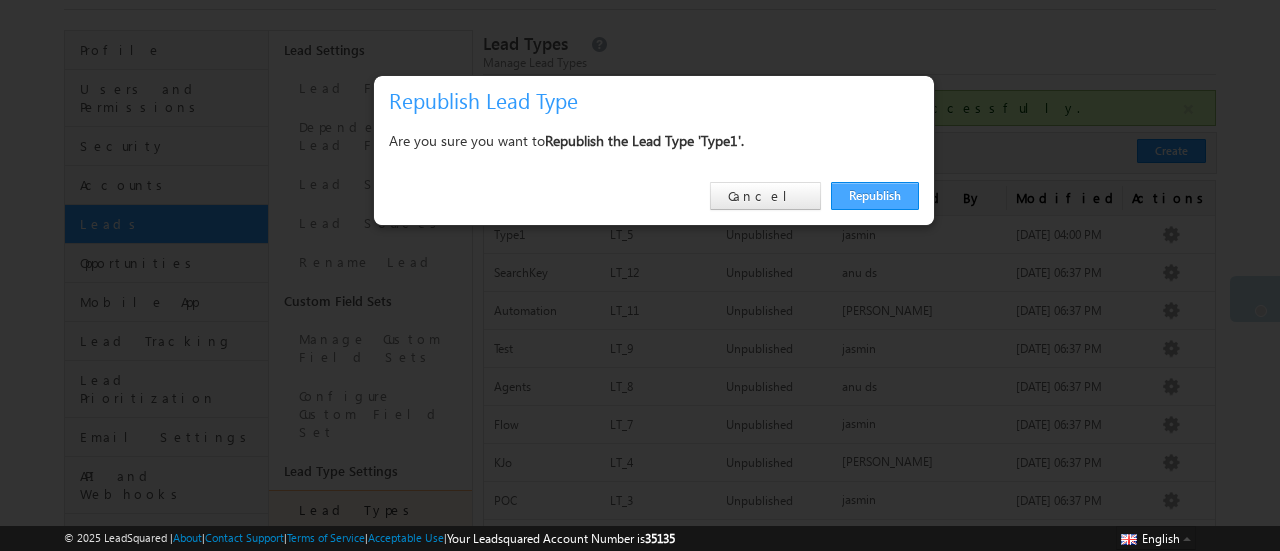 click on "Republish" at bounding box center [875, 196] 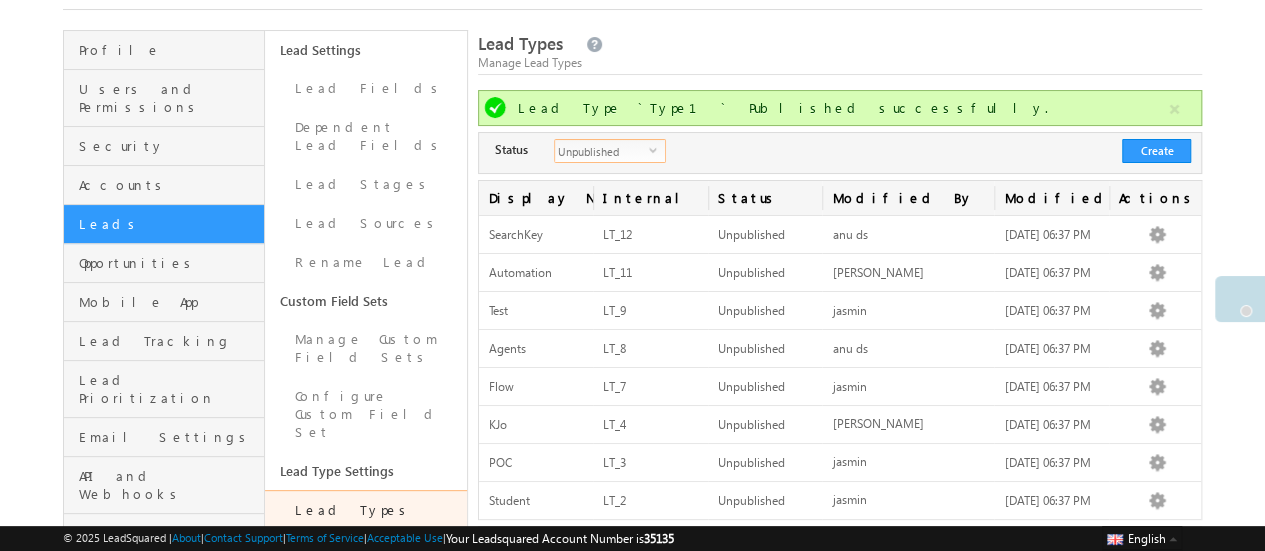 click on "Unpublished" at bounding box center (602, 151) 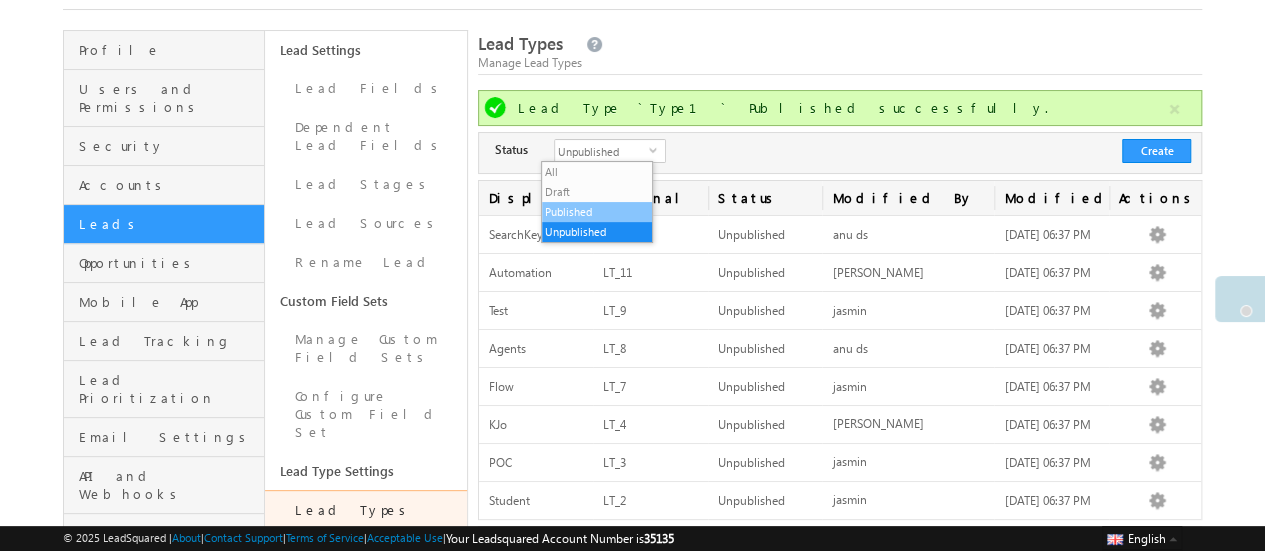 click on "Published" at bounding box center [597, 212] 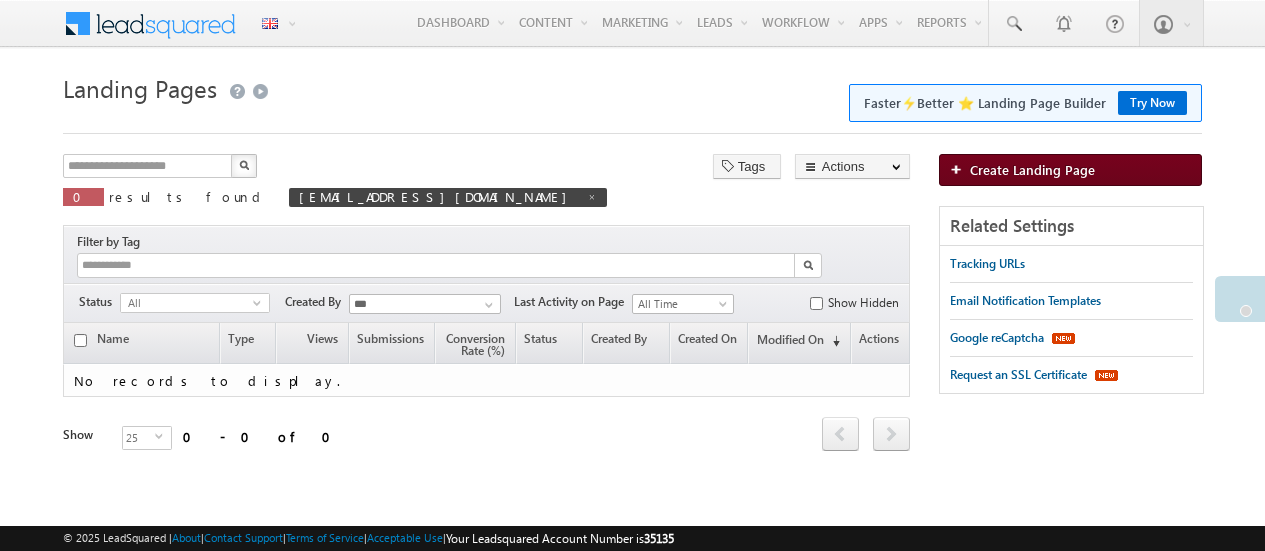 scroll, scrollTop: 0, scrollLeft: 0, axis: both 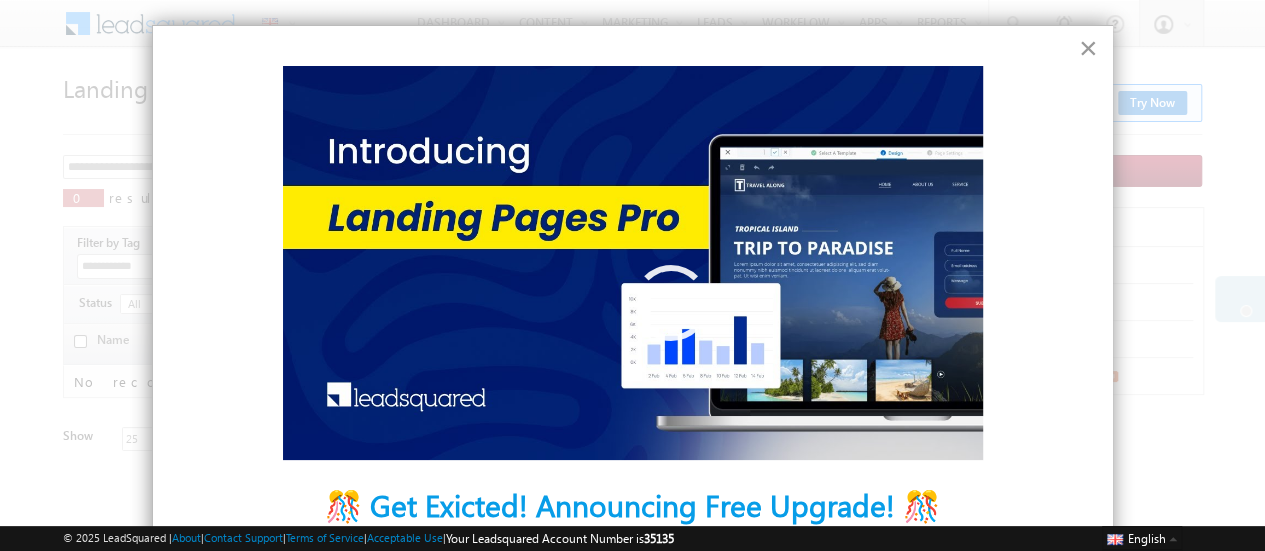 click on "×" at bounding box center [1088, 48] 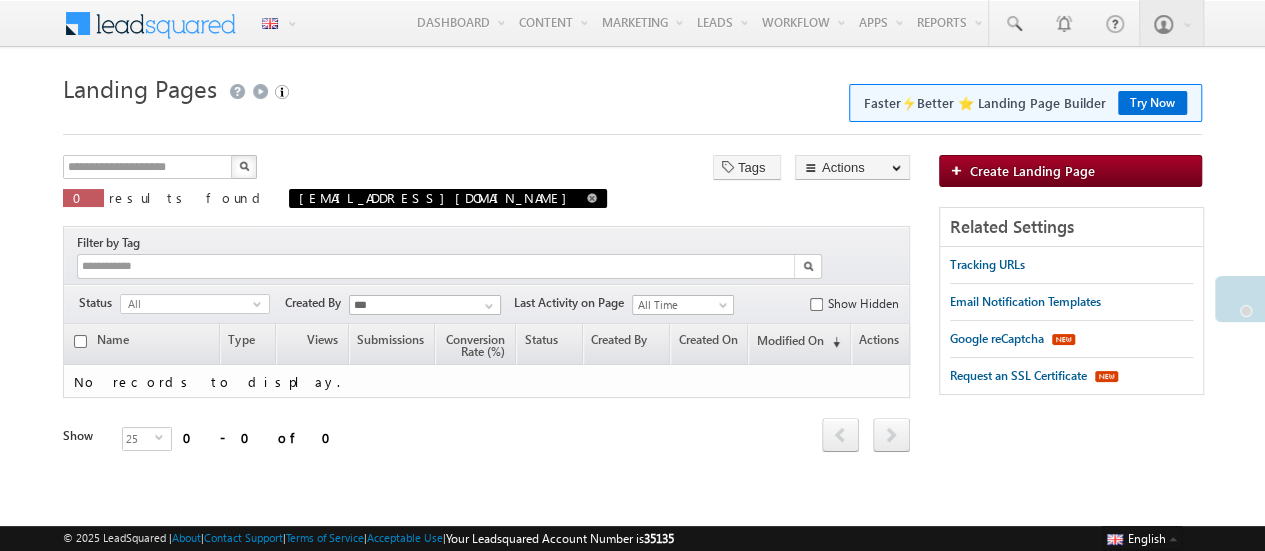 click at bounding box center [592, 198] 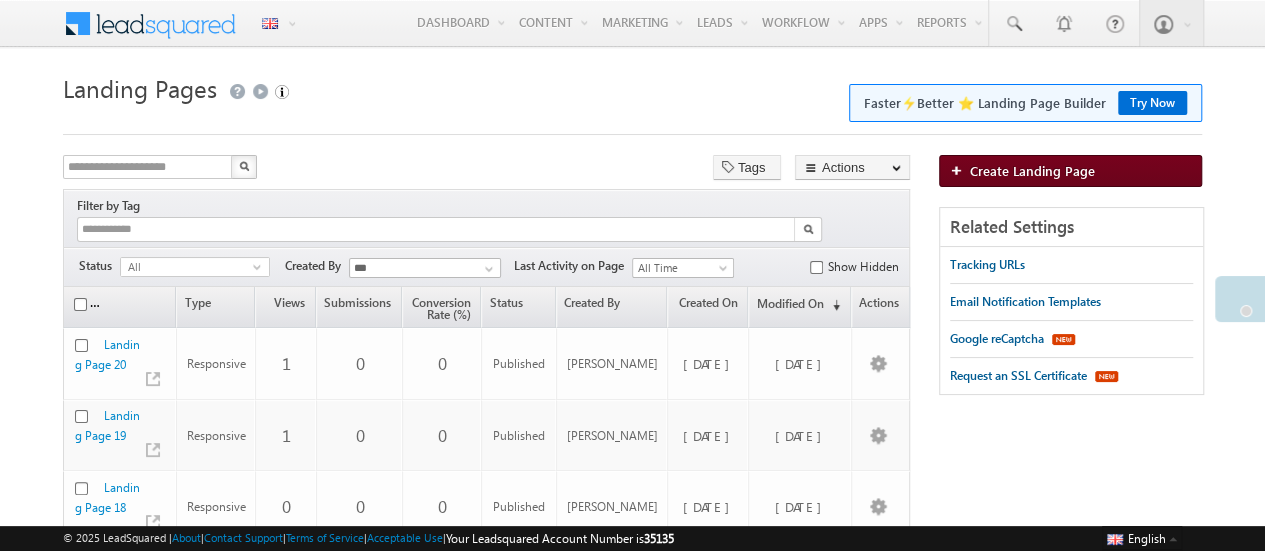 click on "Create Landing Page" at bounding box center [1070, 171] 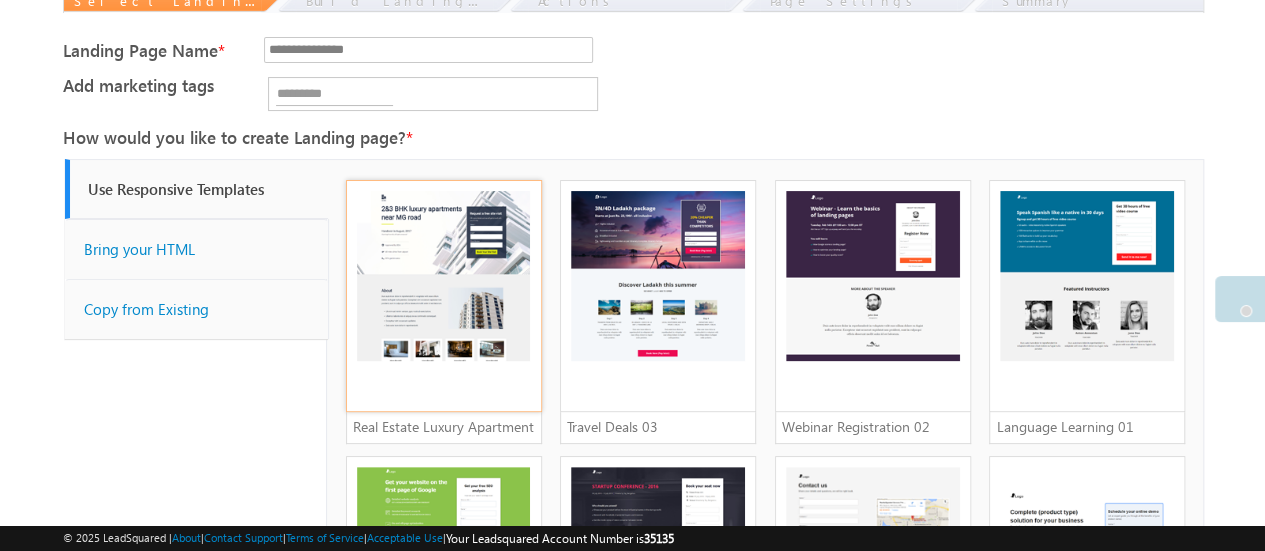 scroll, scrollTop: 145, scrollLeft: 0, axis: vertical 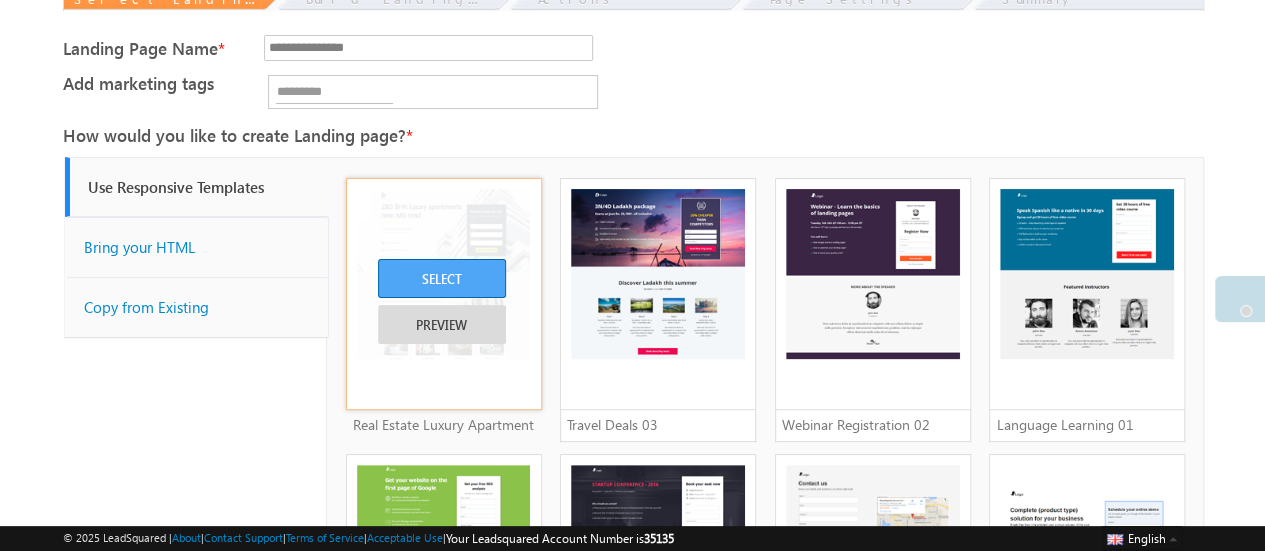 click on "SELECT" at bounding box center (442, 278) 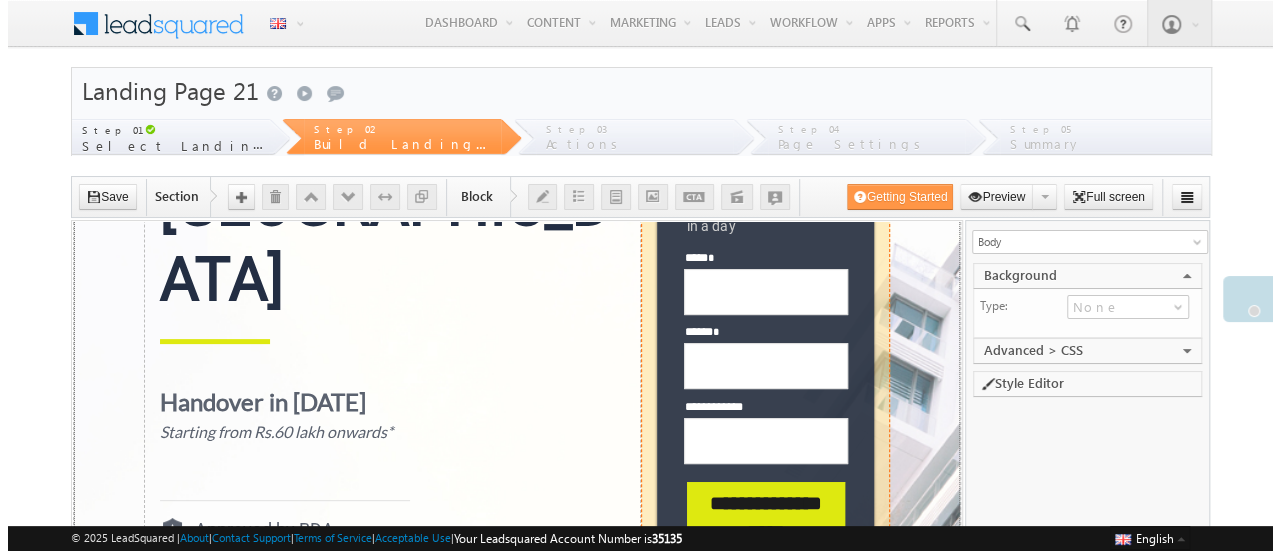 scroll, scrollTop: 342, scrollLeft: 0, axis: vertical 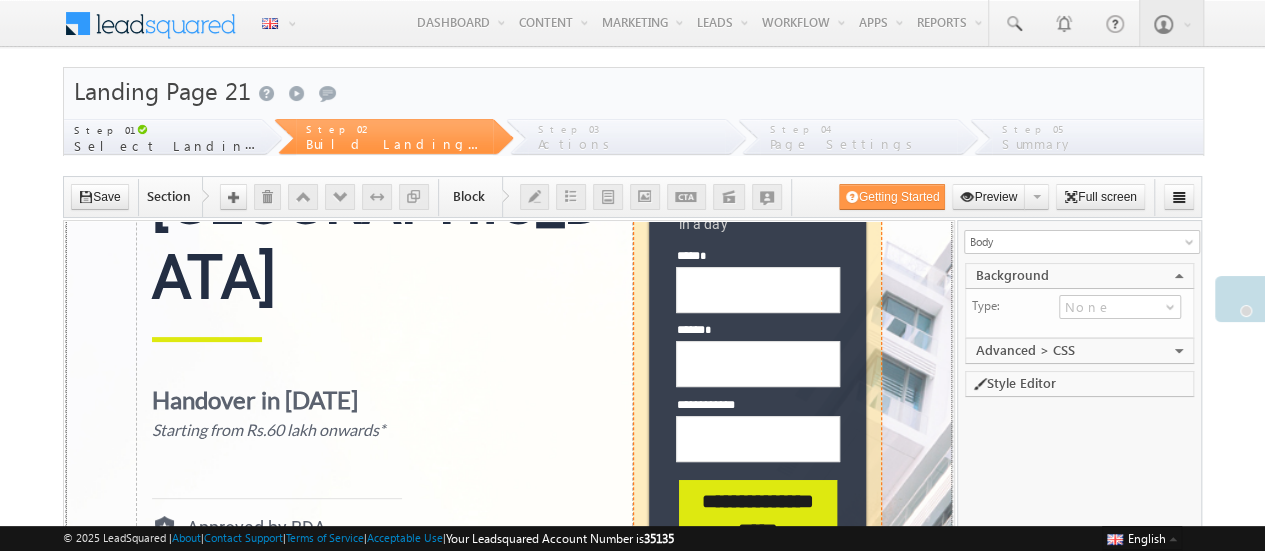 click on "***** *" at bounding box center [758, 363] 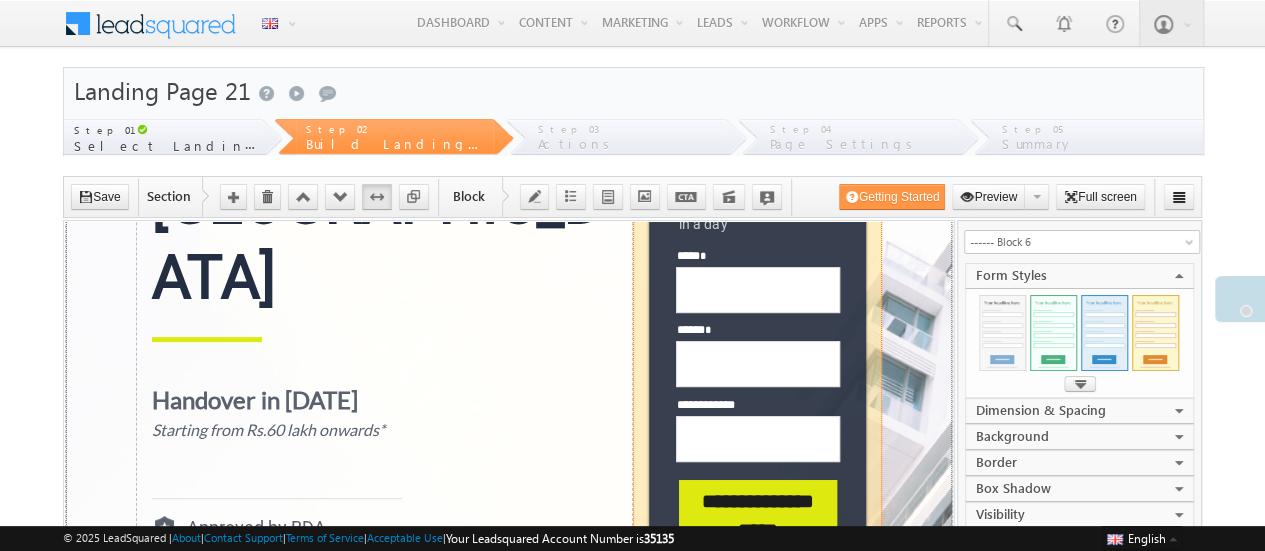 click on "***** *" at bounding box center (758, 363) 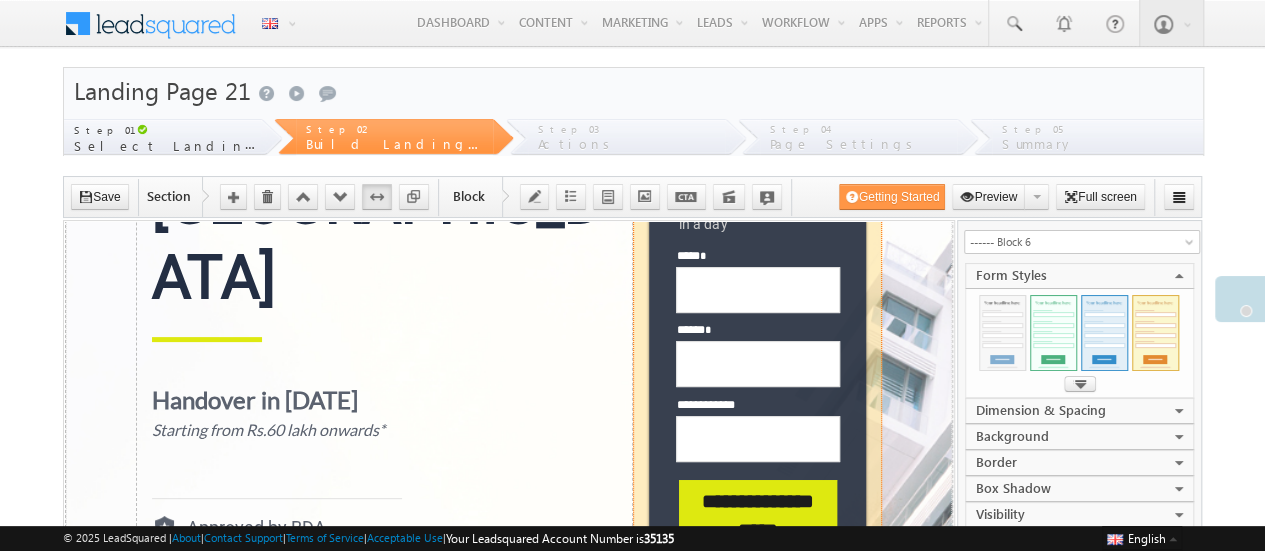 drag, startPoint x: 716, startPoint y: 124, endPoint x: 781, endPoint y: 345, distance: 230.36058 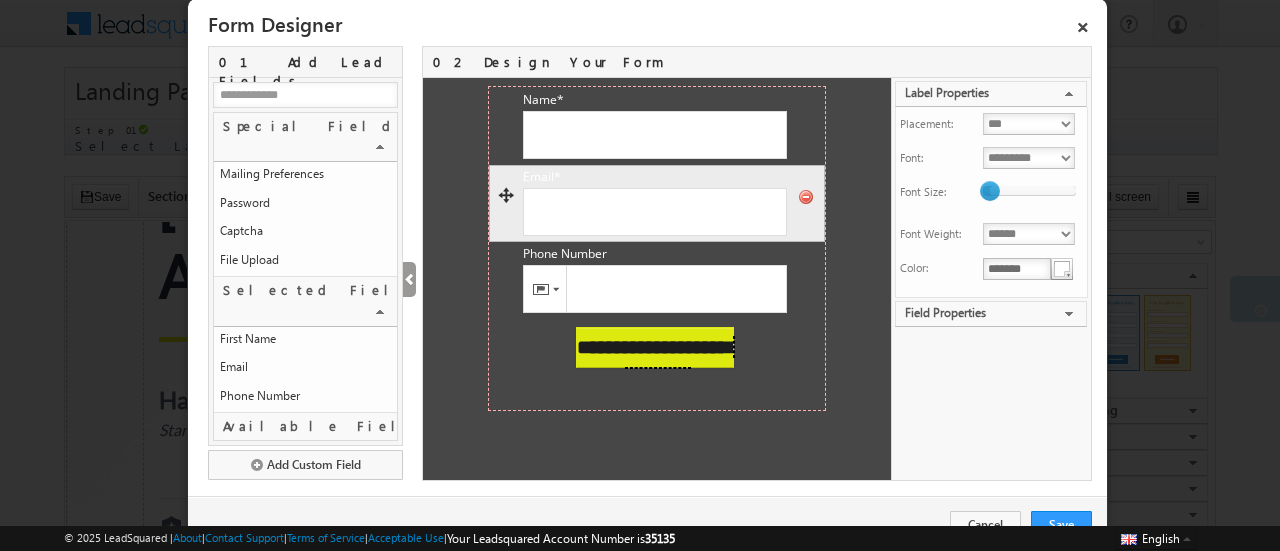 click on "Email		 *" at bounding box center (655, 212) 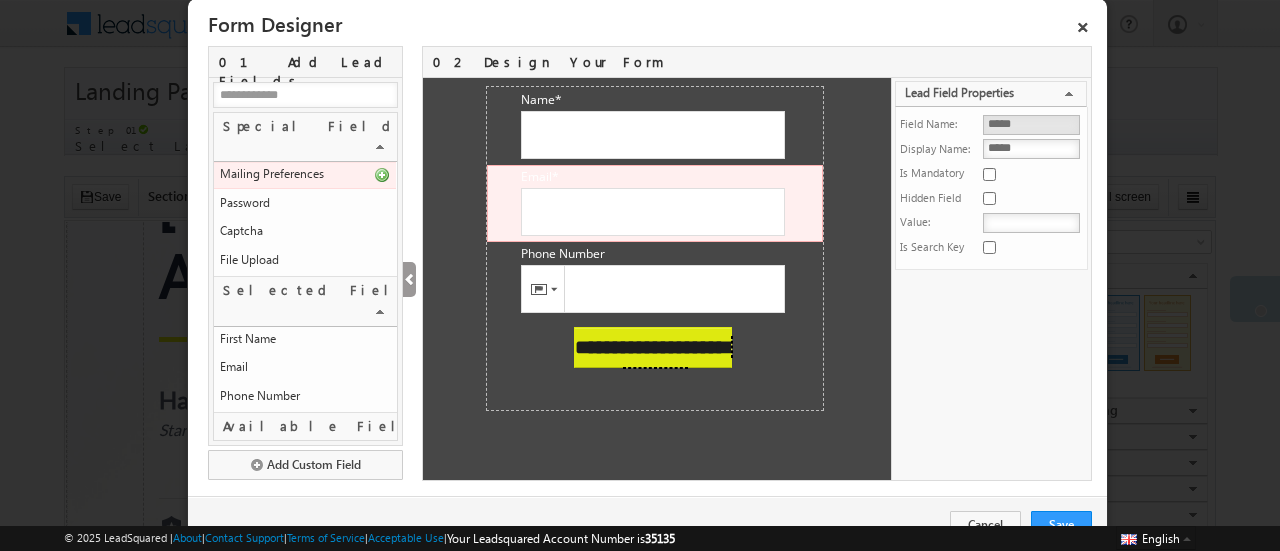 click at bounding box center (305, 95) 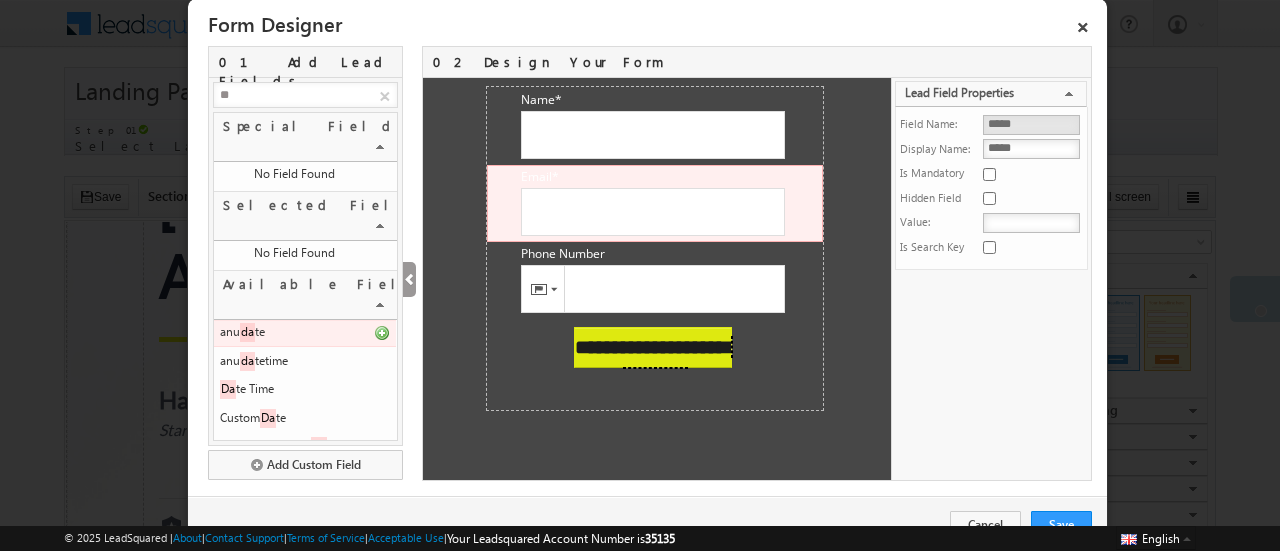 type on "**" 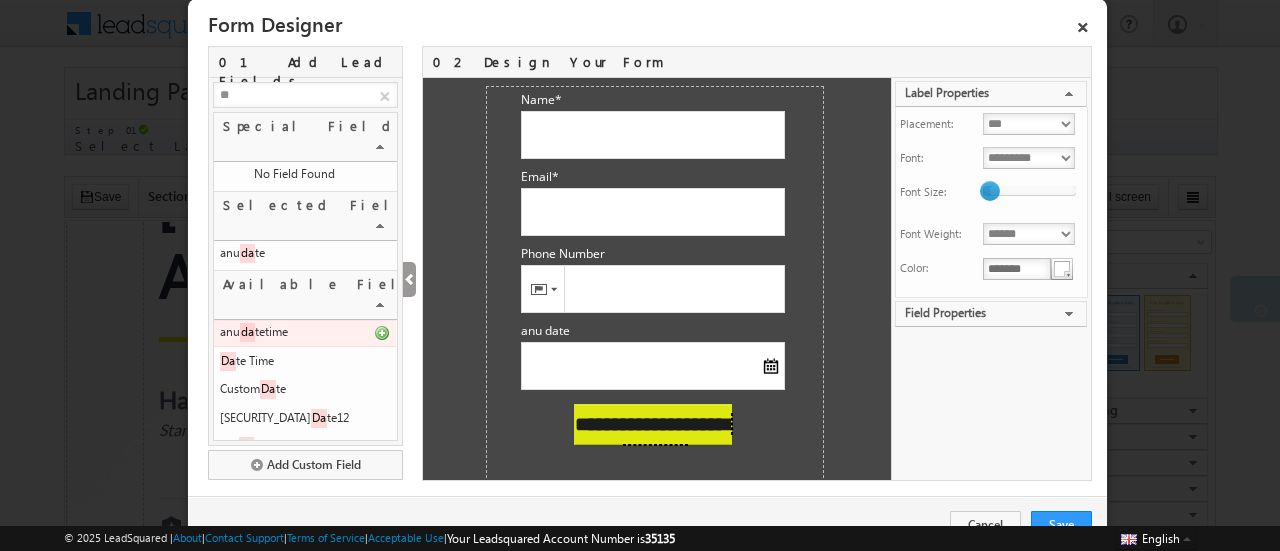 click at bounding box center (381, 332) 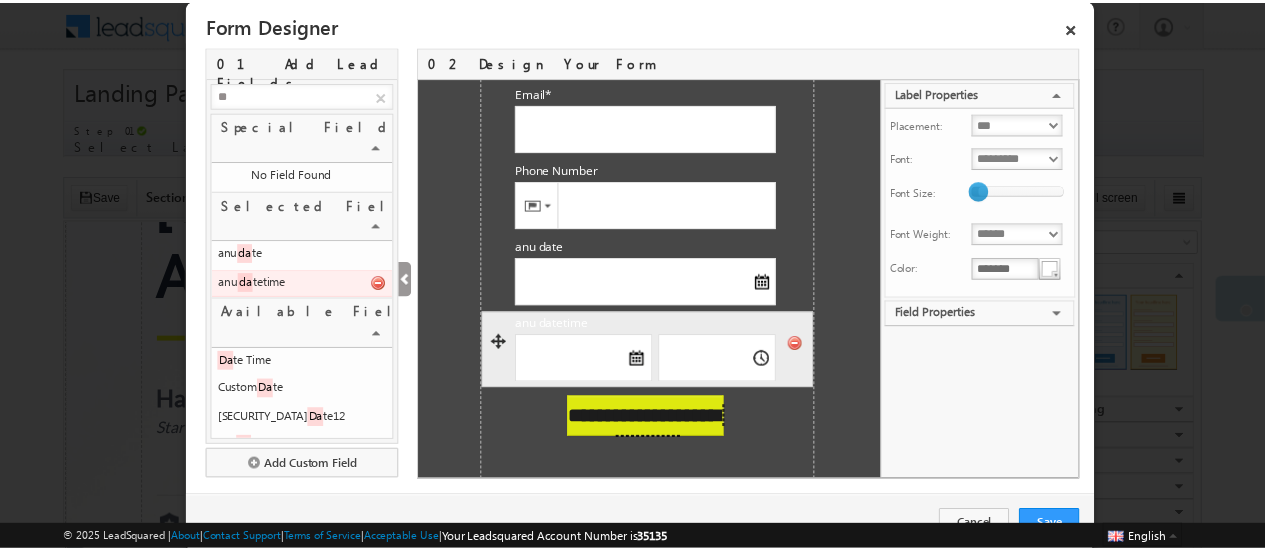 scroll, scrollTop: 90, scrollLeft: 0, axis: vertical 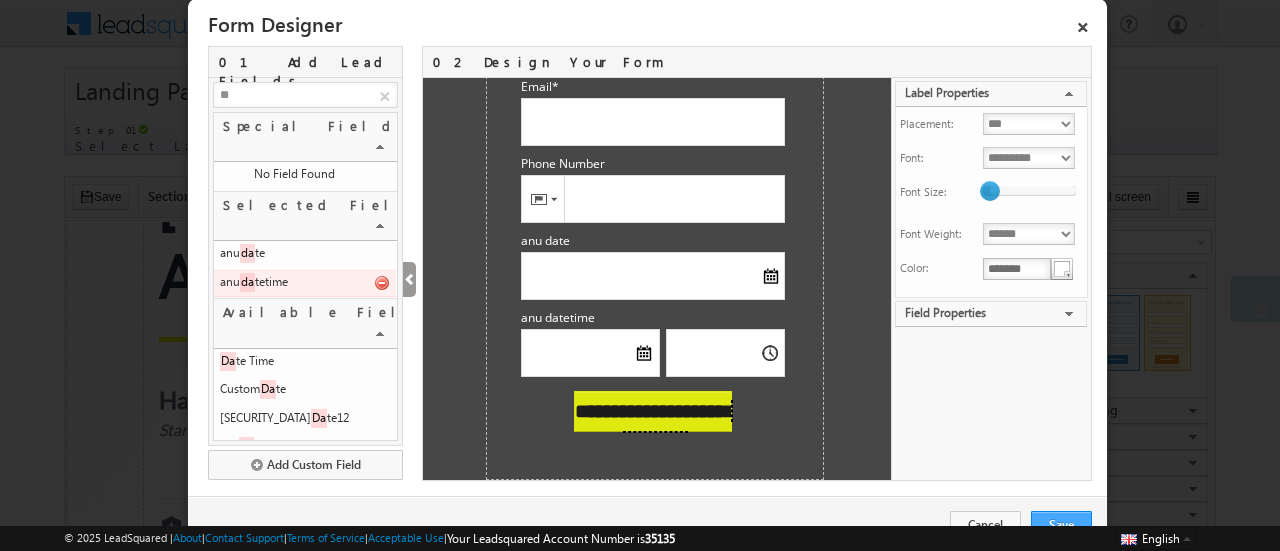 click on "Save" at bounding box center [1061, 525] 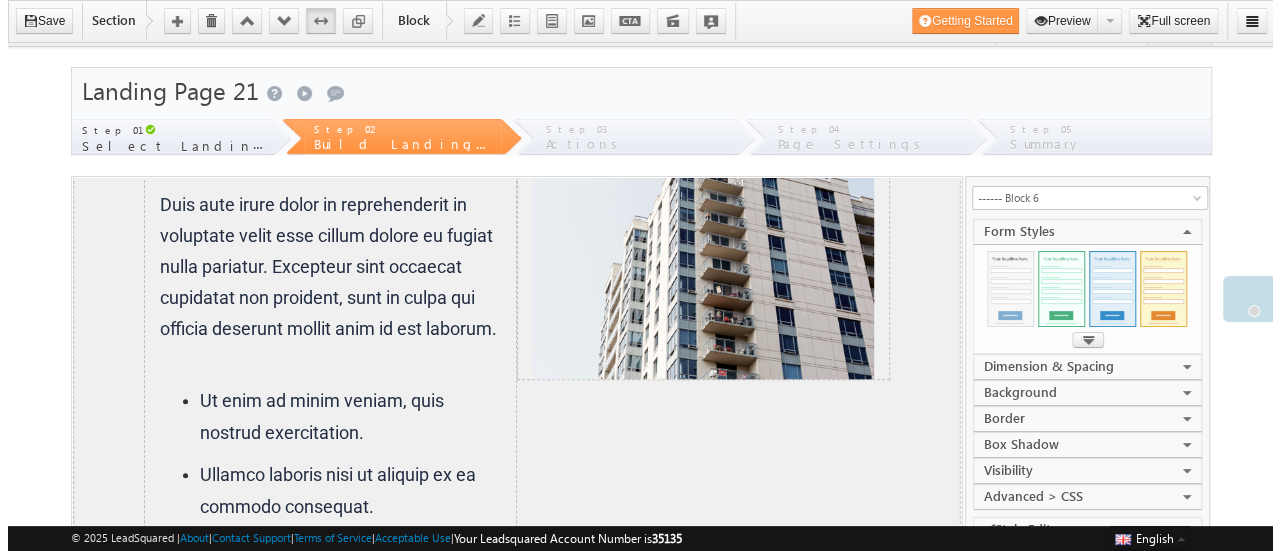 scroll, scrollTop: 784, scrollLeft: 0, axis: vertical 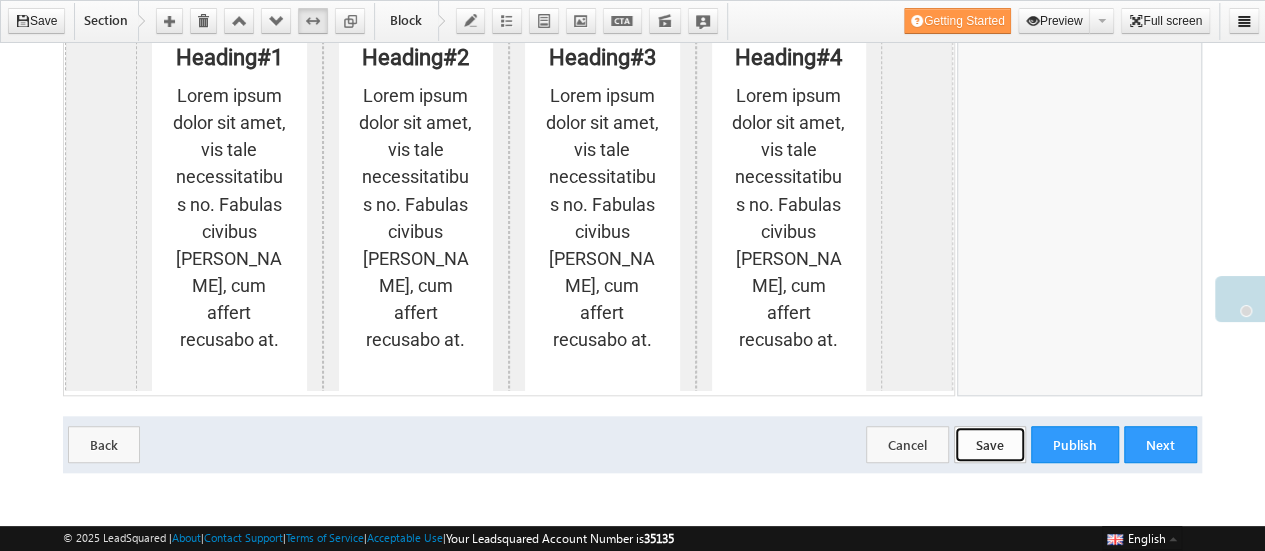 click on "Save" at bounding box center [990, 444] 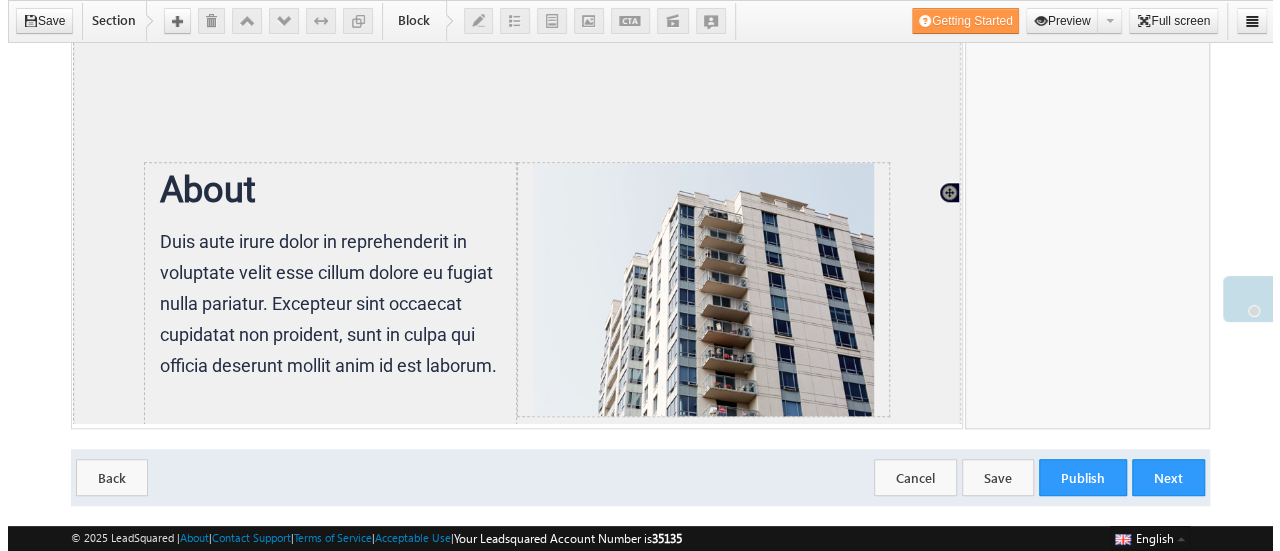 scroll, scrollTop: 410, scrollLeft: 0, axis: vertical 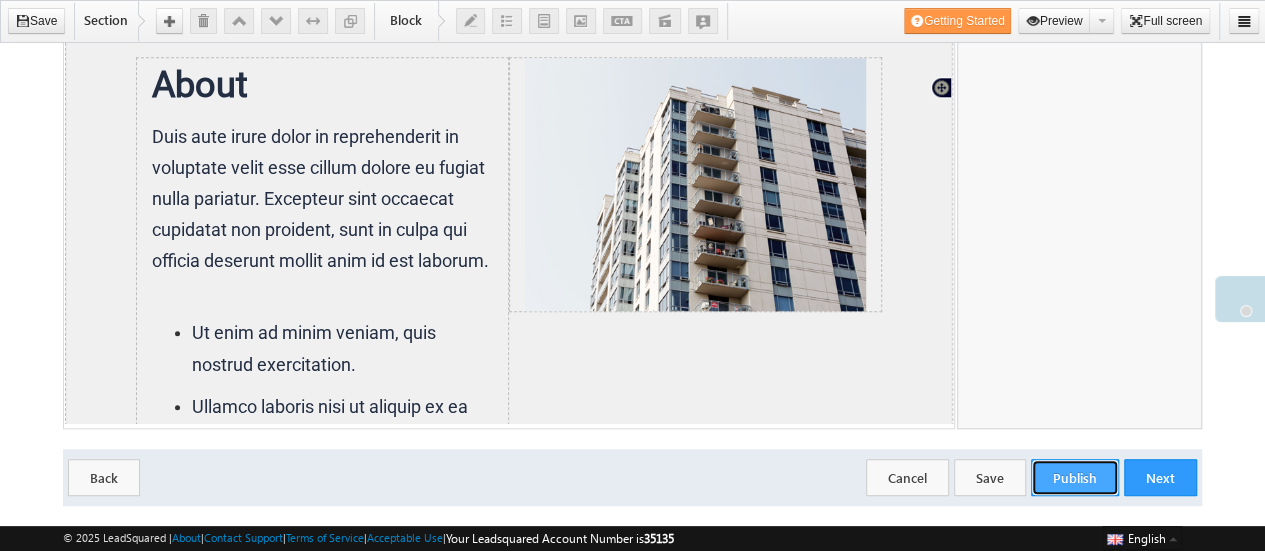 click on "Publish" at bounding box center [1075, 477] 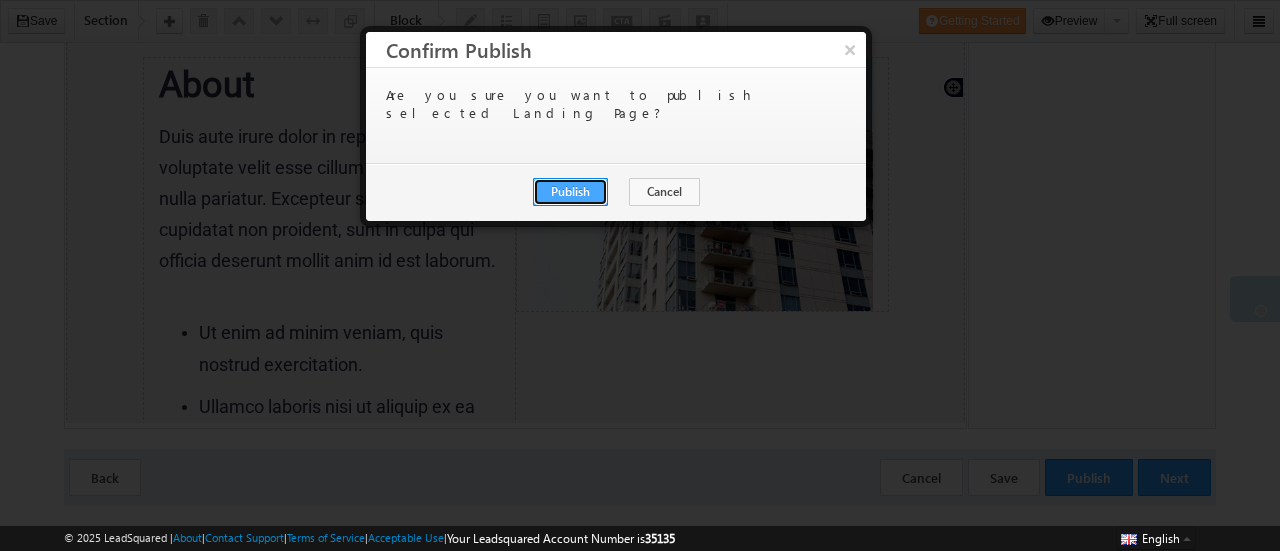 click on "Publish" at bounding box center (570, 192) 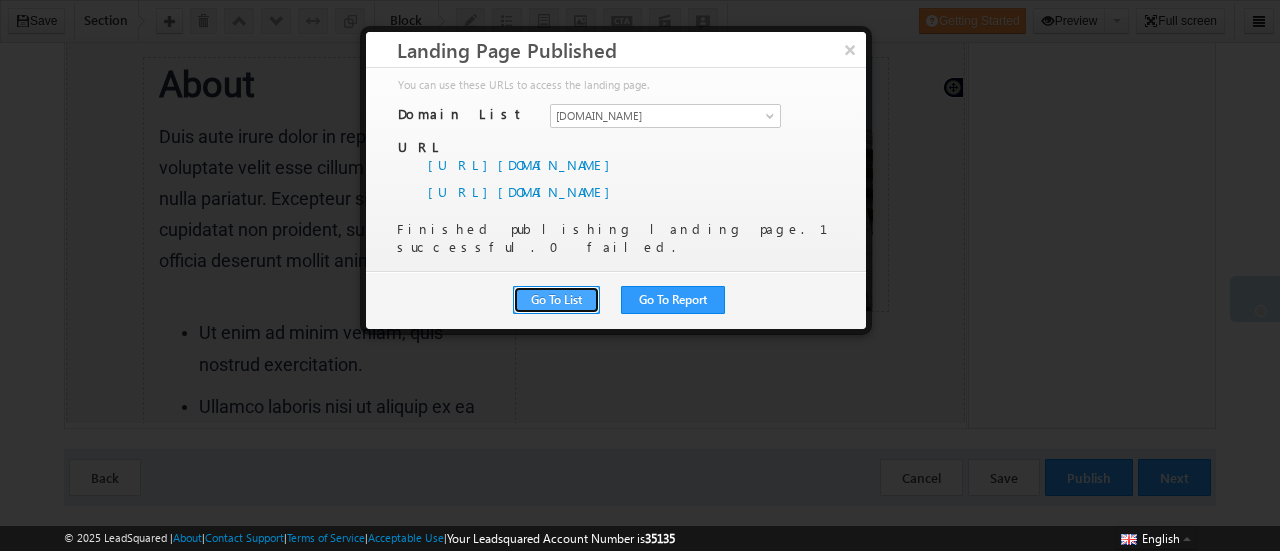 click on "Go To List" at bounding box center (556, 300) 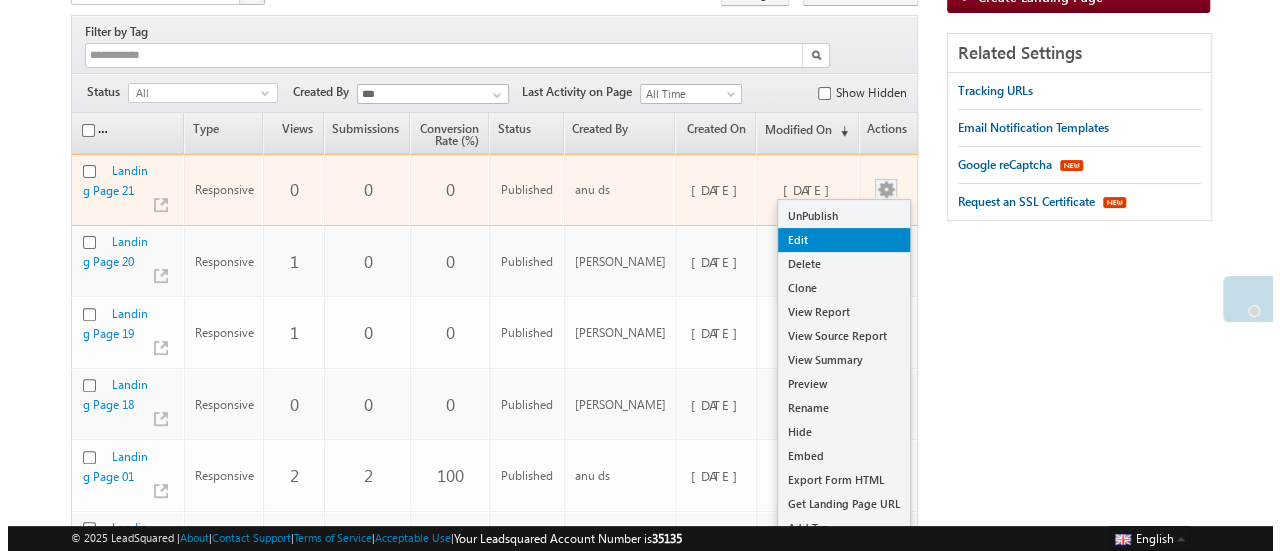 scroll, scrollTop: 176, scrollLeft: 0, axis: vertical 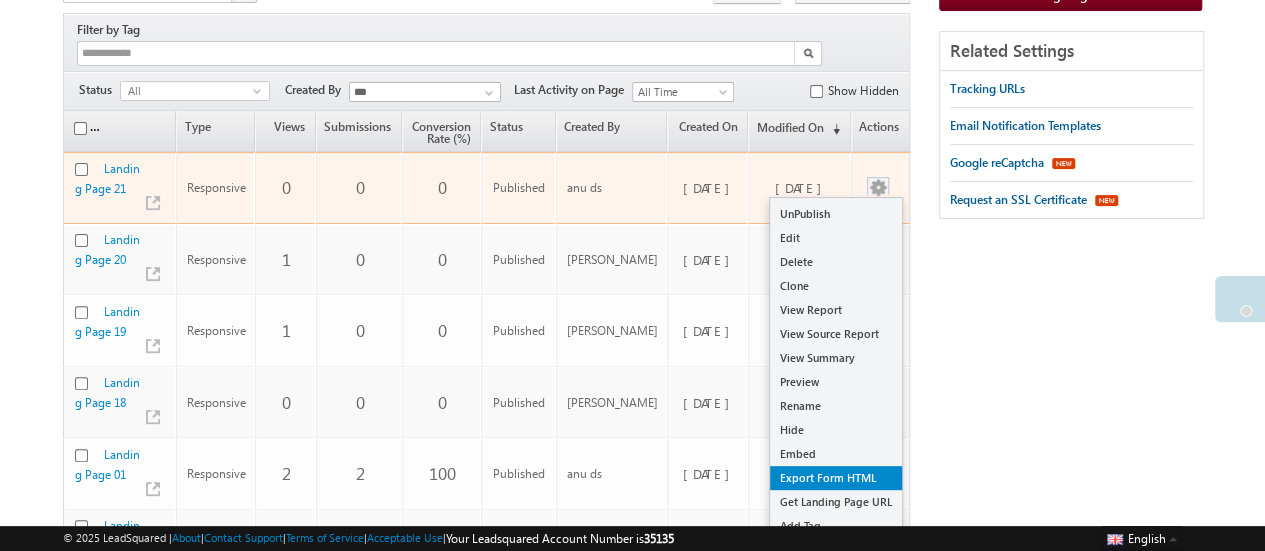 click on "Export Form HTML" at bounding box center [836, 478] 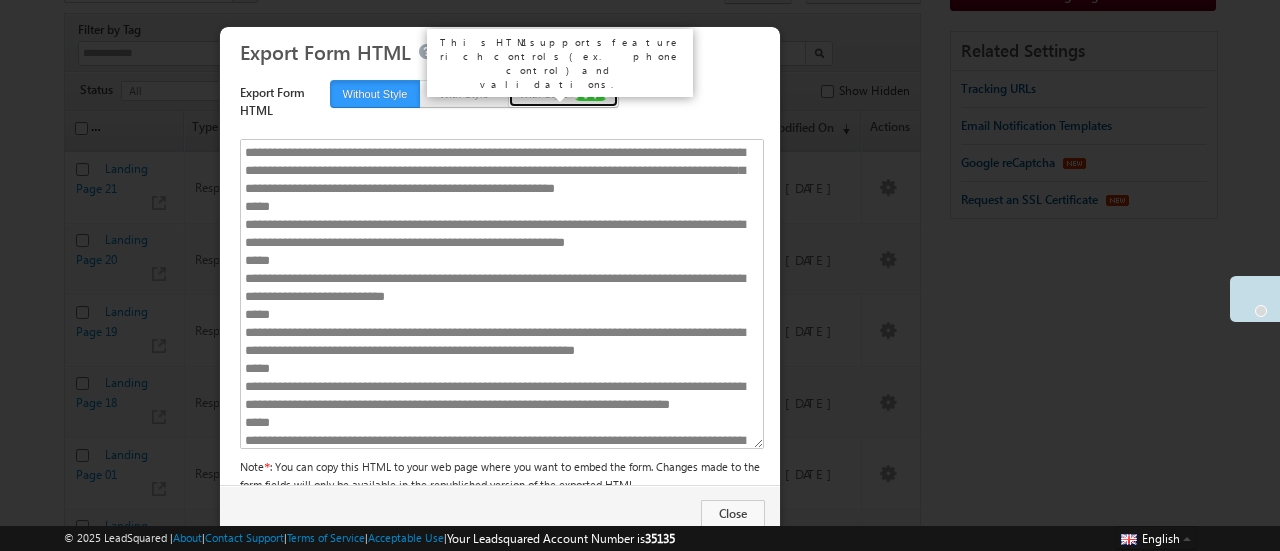 click on "With Style
Beta" at bounding box center [564, 94] 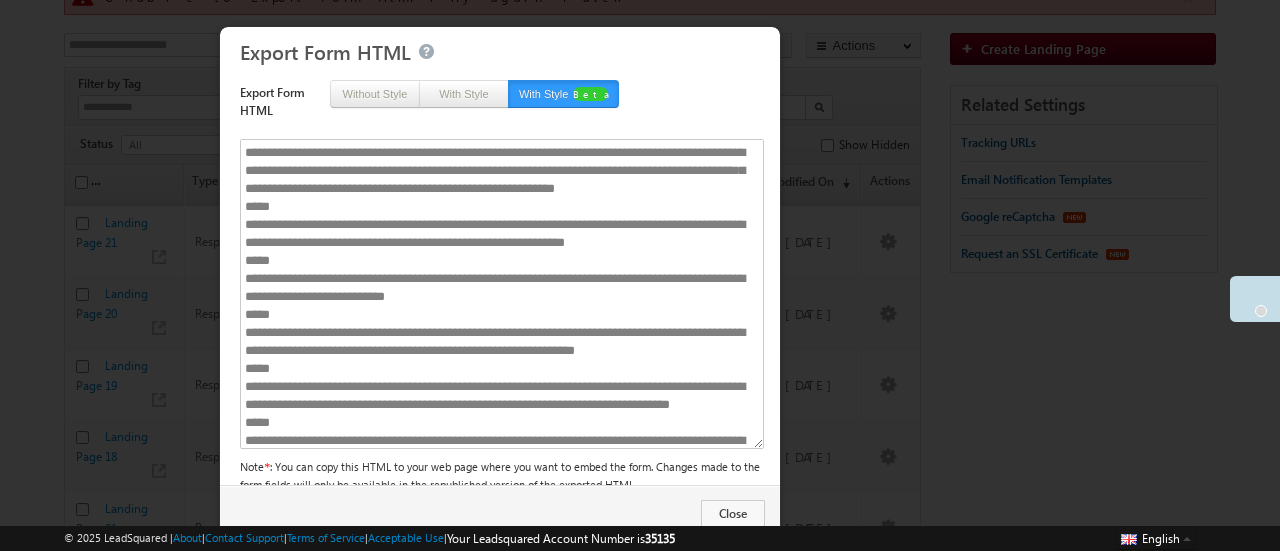 scroll, scrollTop: 229, scrollLeft: 0, axis: vertical 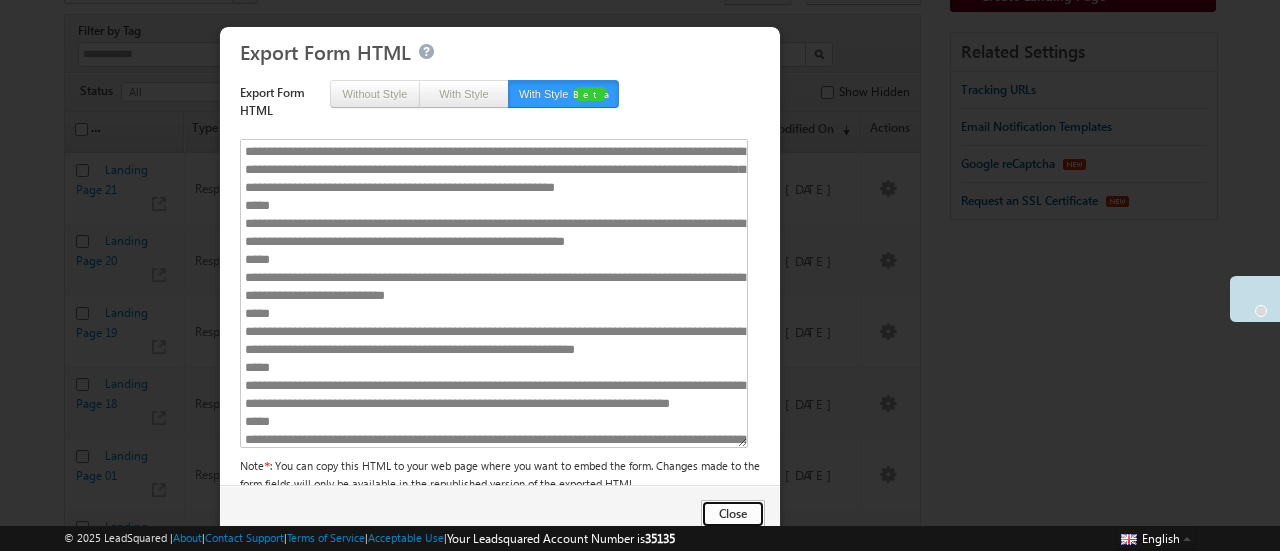 click on "Close" at bounding box center [733, 514] 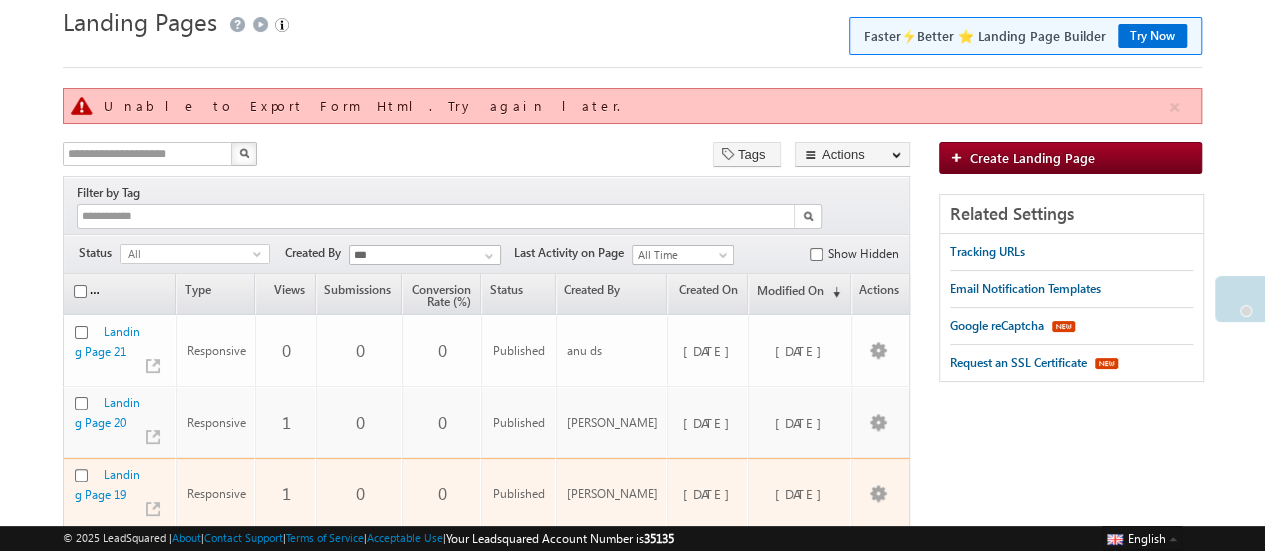 scroll, scrollTop: 48, scrollLeft: 0, axis: vertical 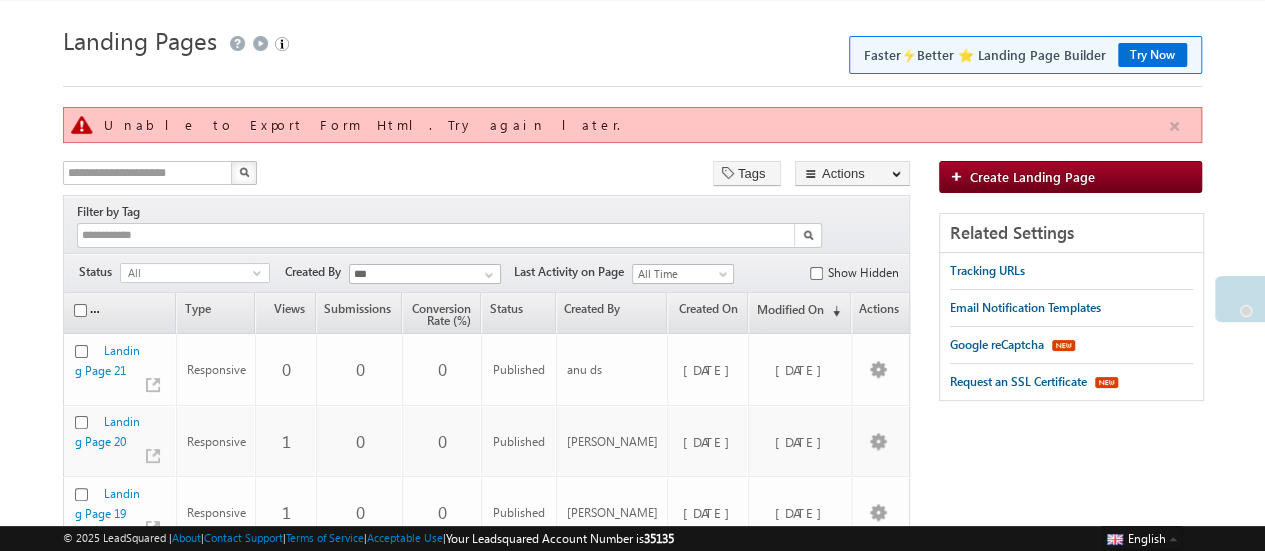 click at bounding box center (1174, 126) 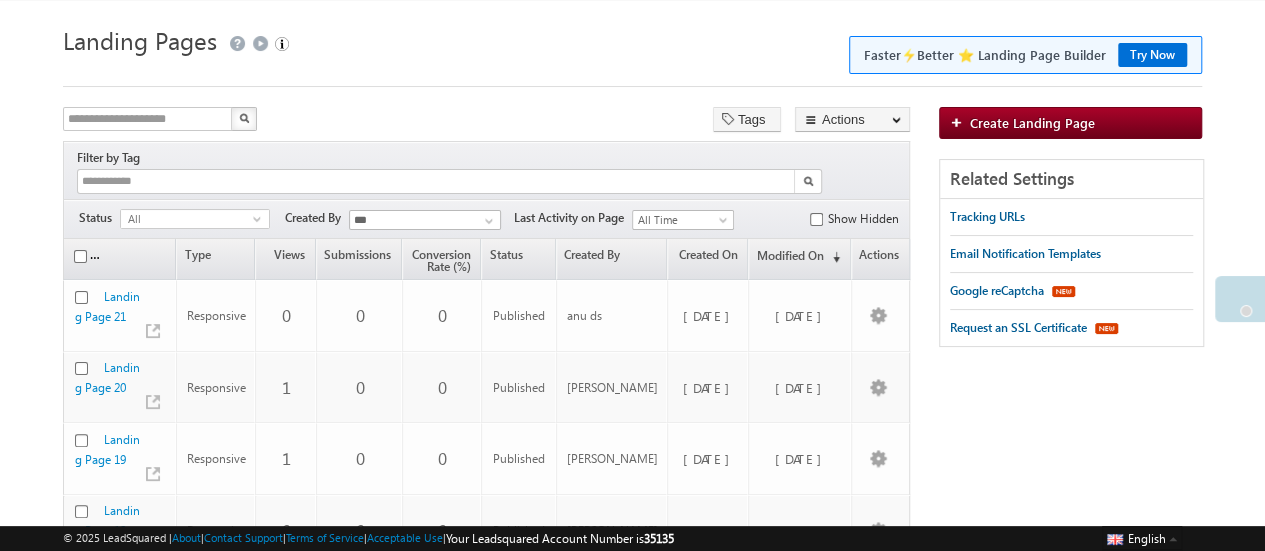 scroll, scrollTop: 0, scrollLeft: 0, axis: both 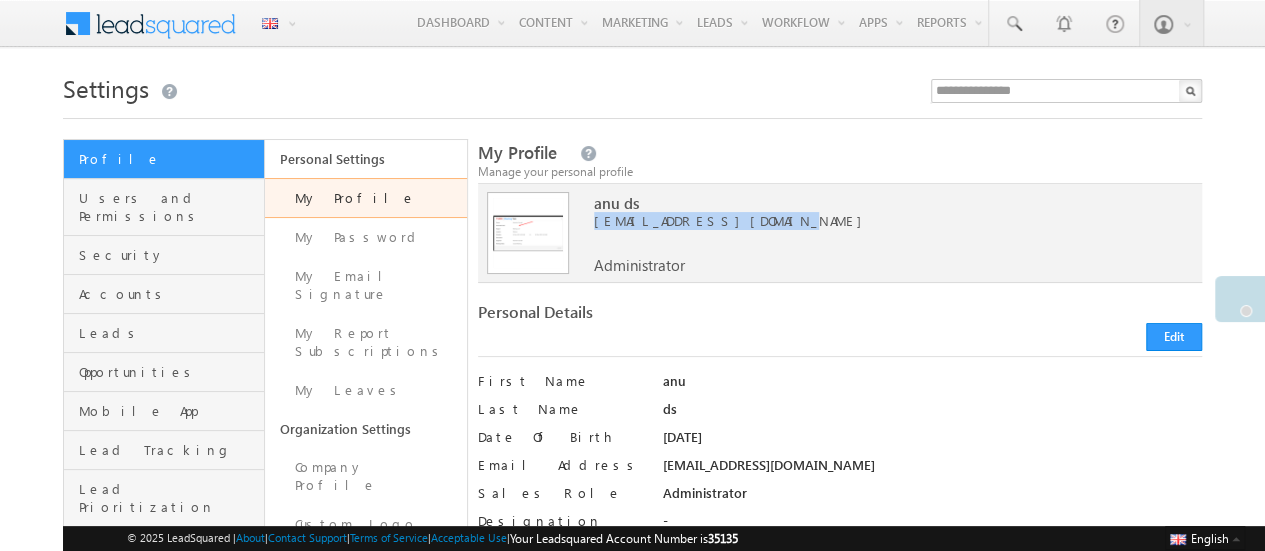 drag, startPoint x: 724, startPoint y: 218, endPoint x: 580, endPoint y: 223, distance: 144.08678 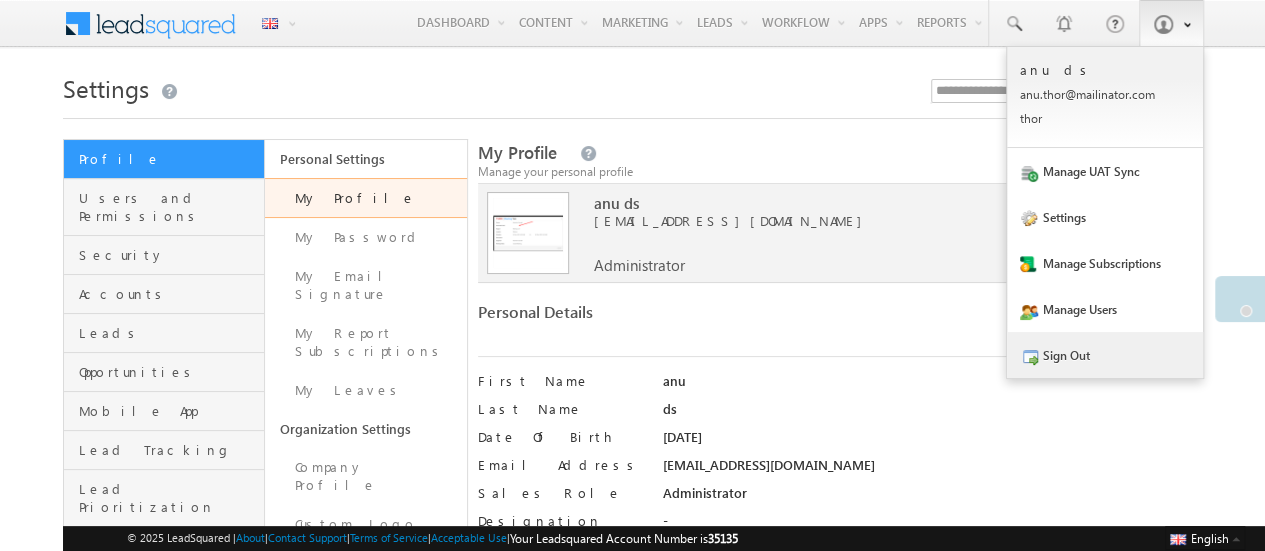 click on "Sign Out" at bounding box center (1105, 355) 